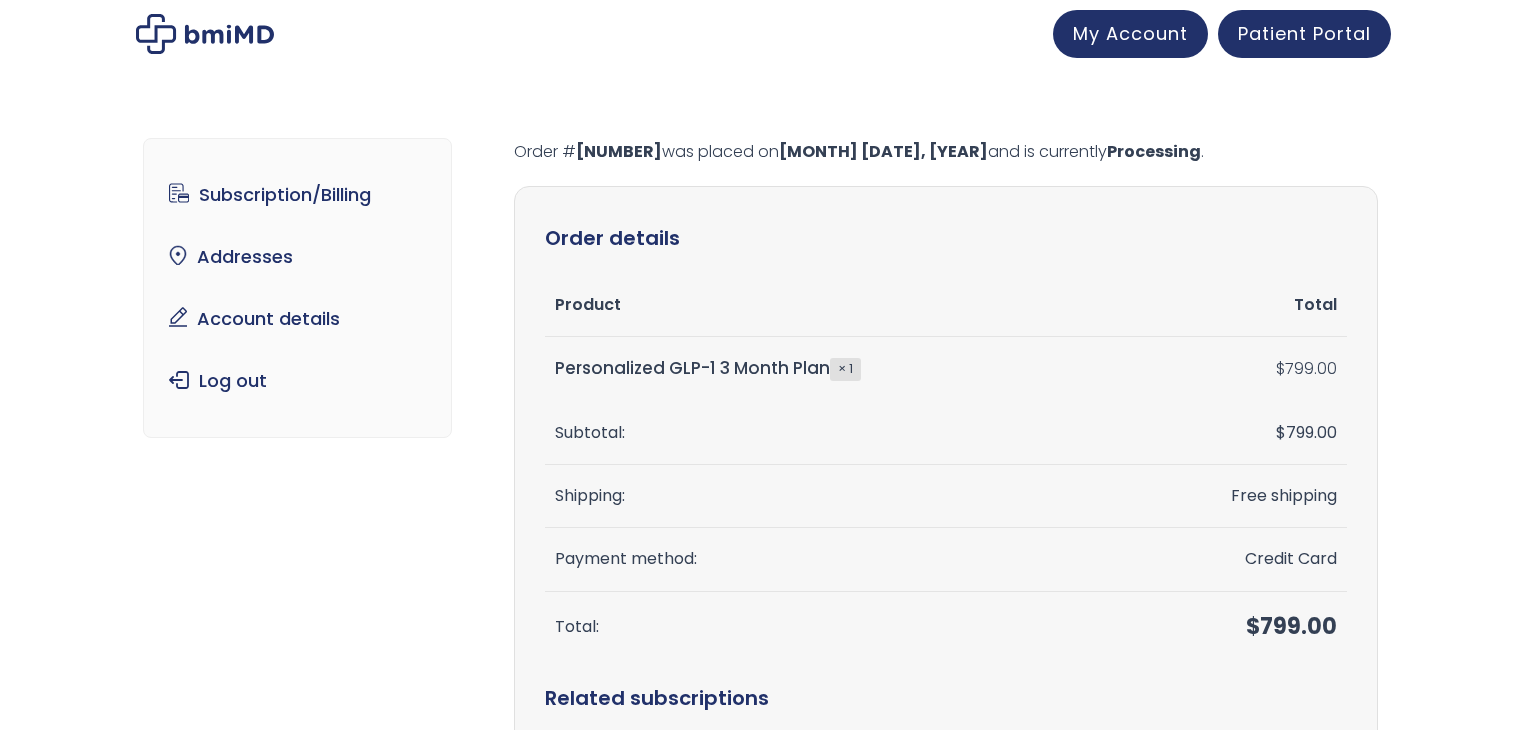 scroll, scrollTop: 0, scrollLeft: 0, axis: both 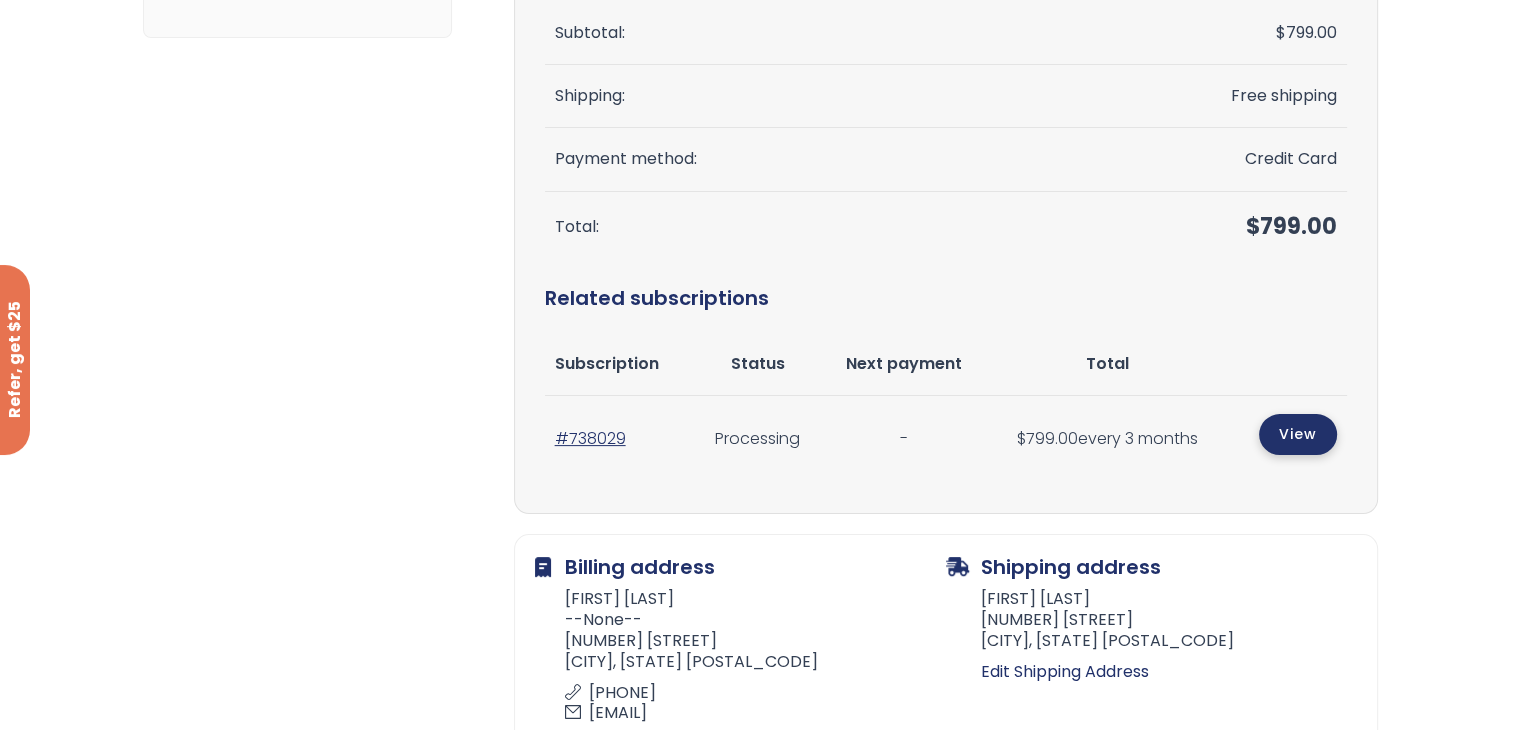 click on "View" at bounding box center [1298, 434] 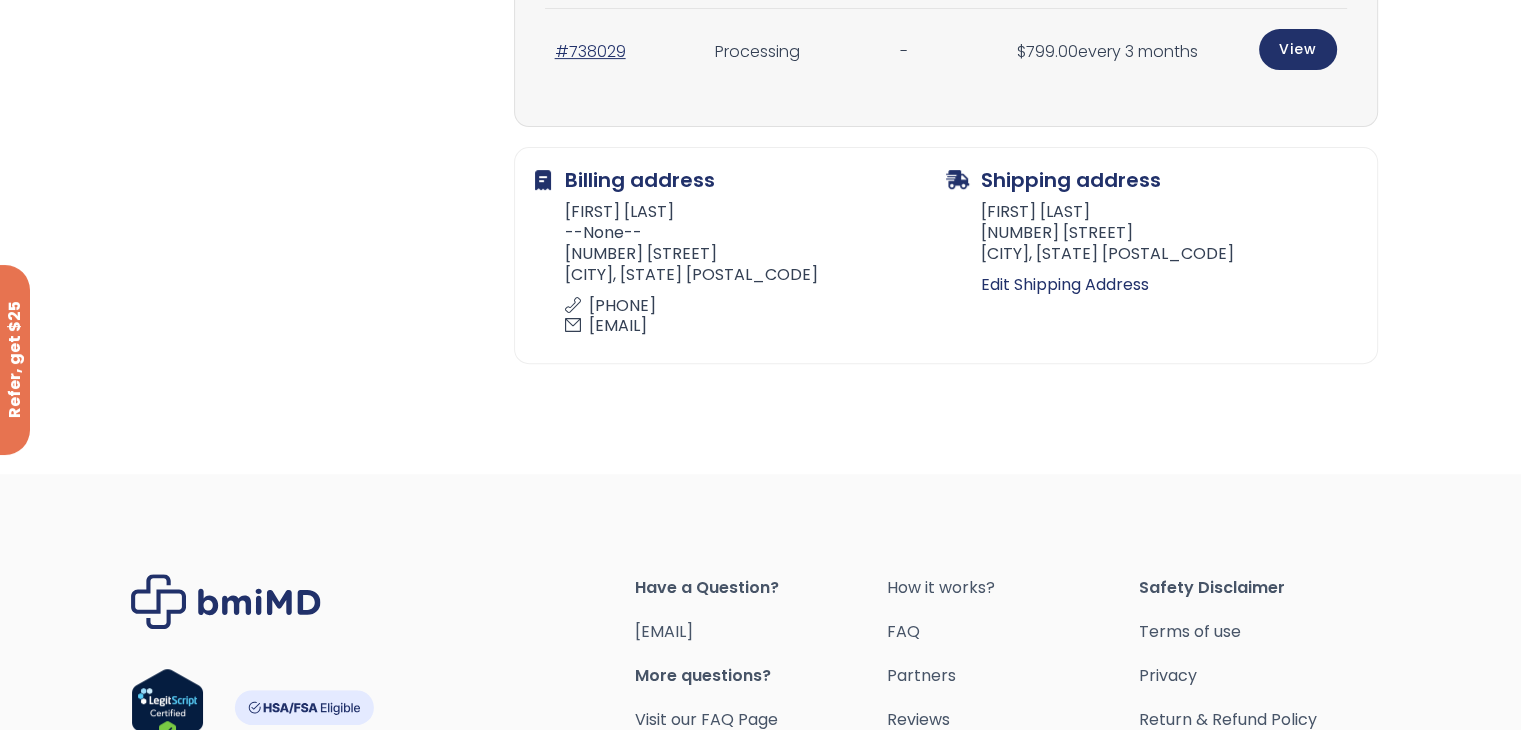 scroll, scrollTop: 800, scrollLeft: 0, axis: vertical 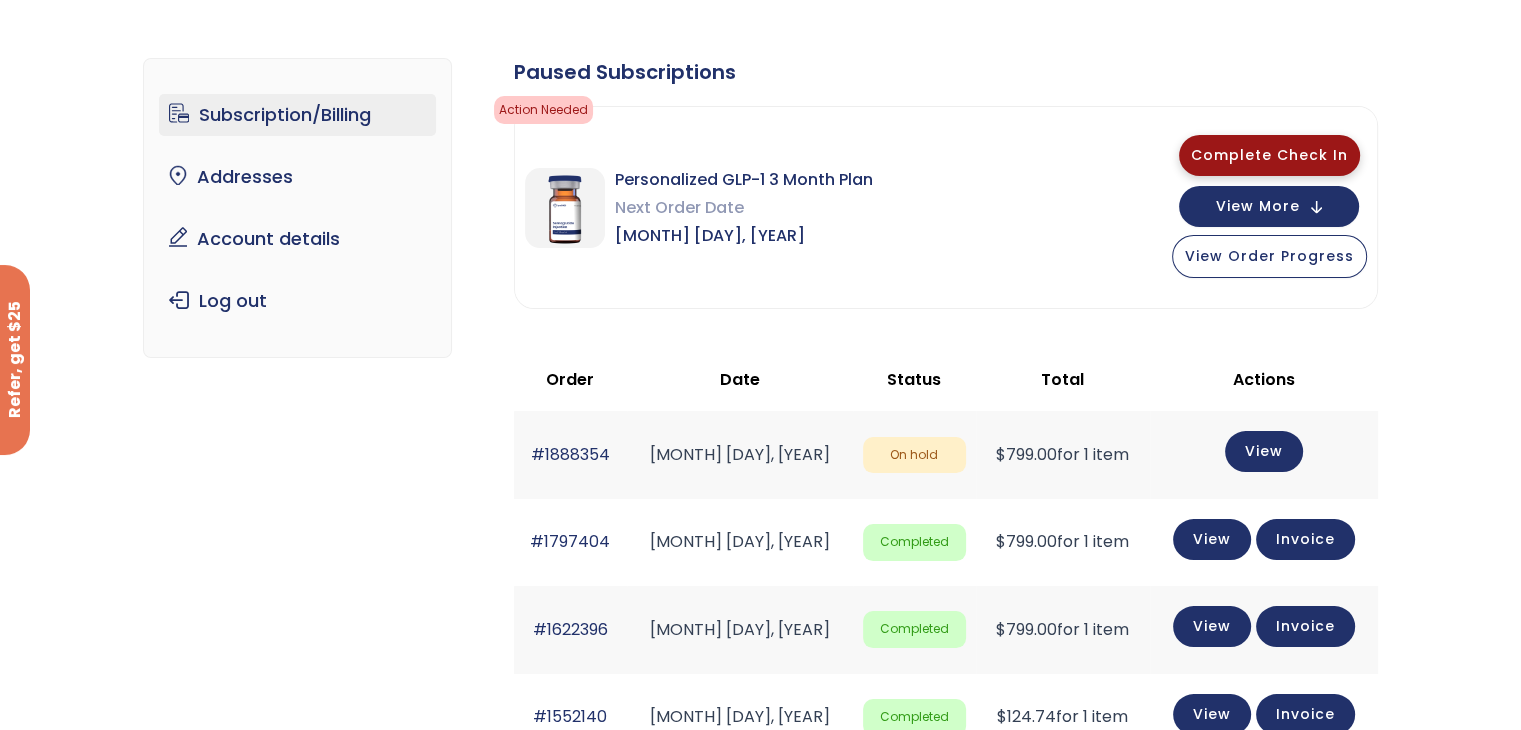 click on "Complete Check In" at bounding box center (1269, 155) 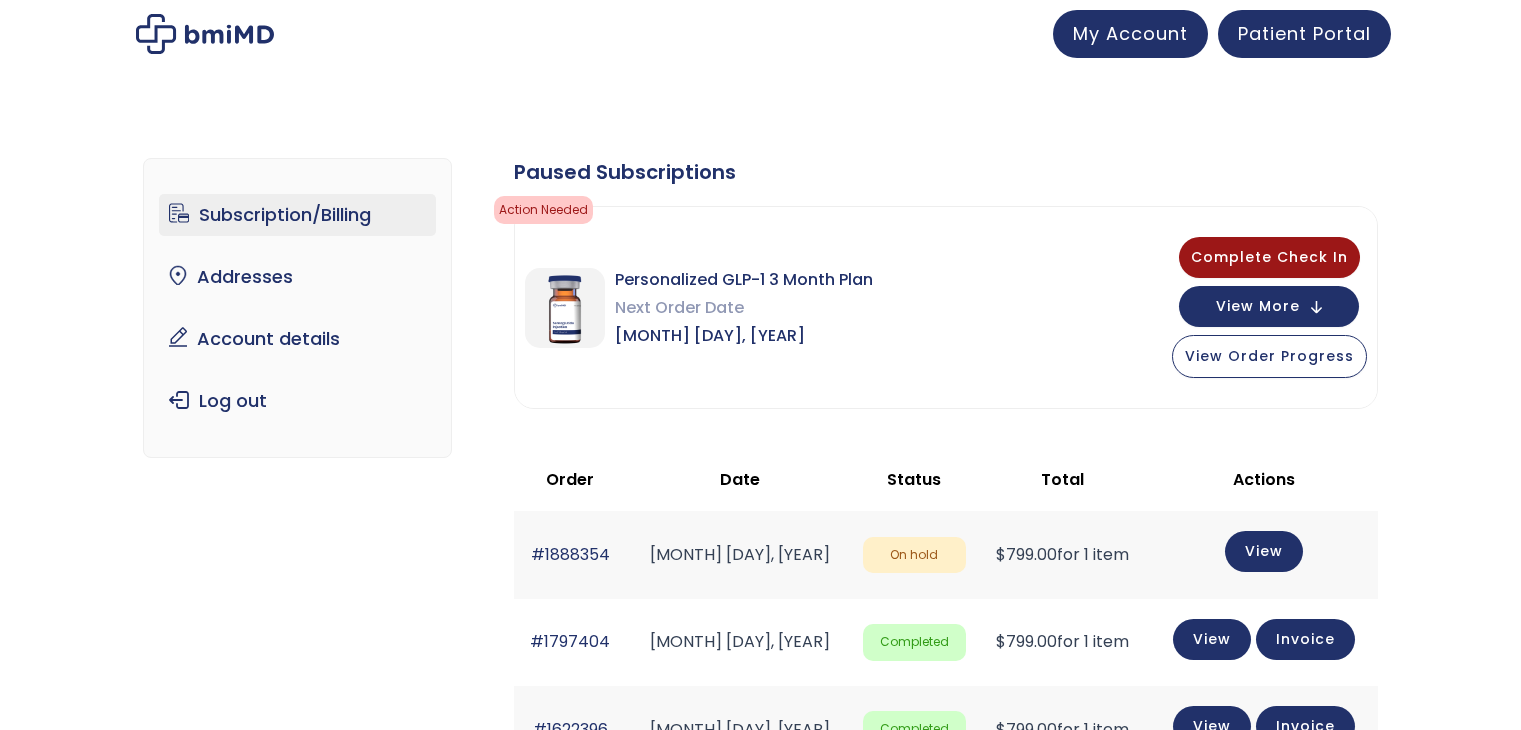 scroll, scrollTop: 0, scrollLeft: 0, axis: both 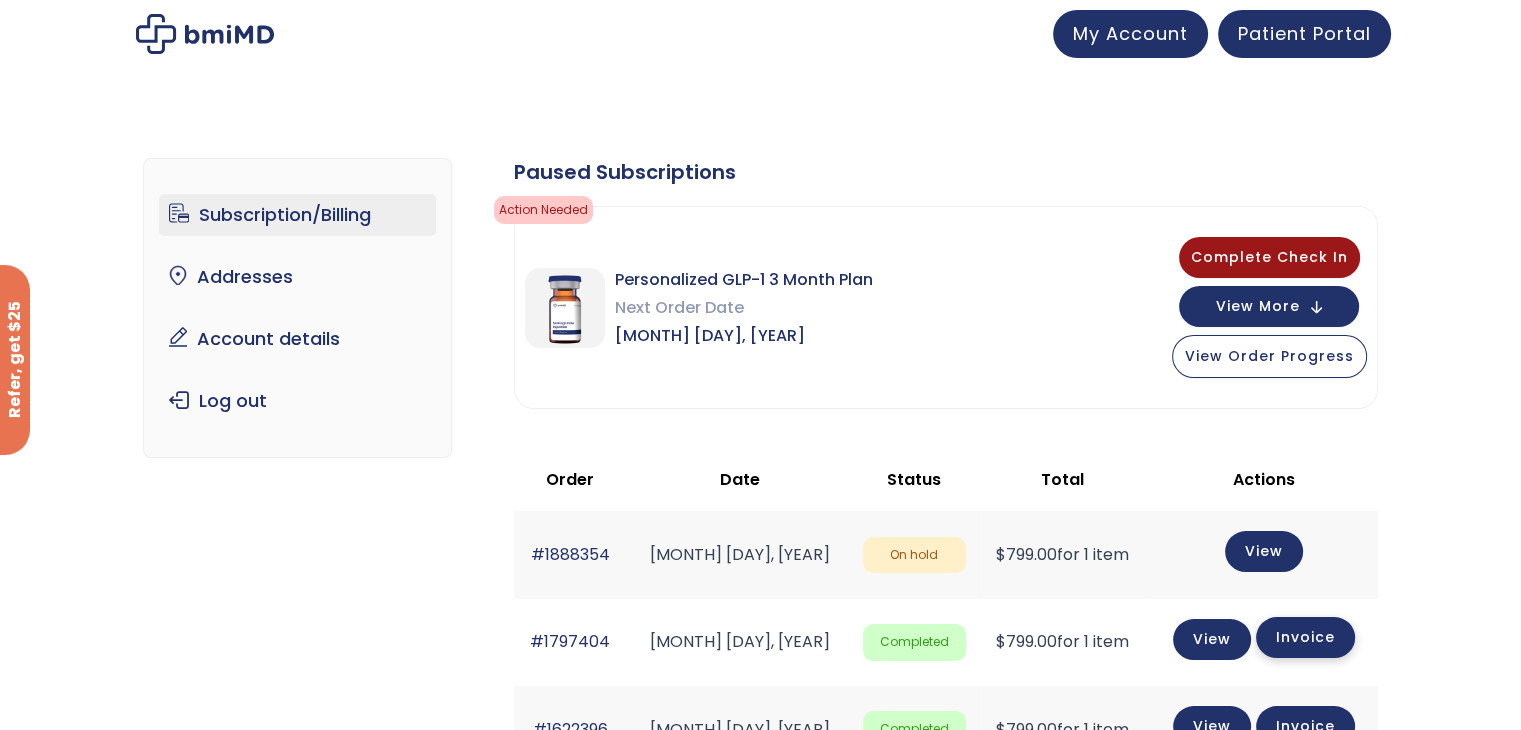 click on "Invoice" 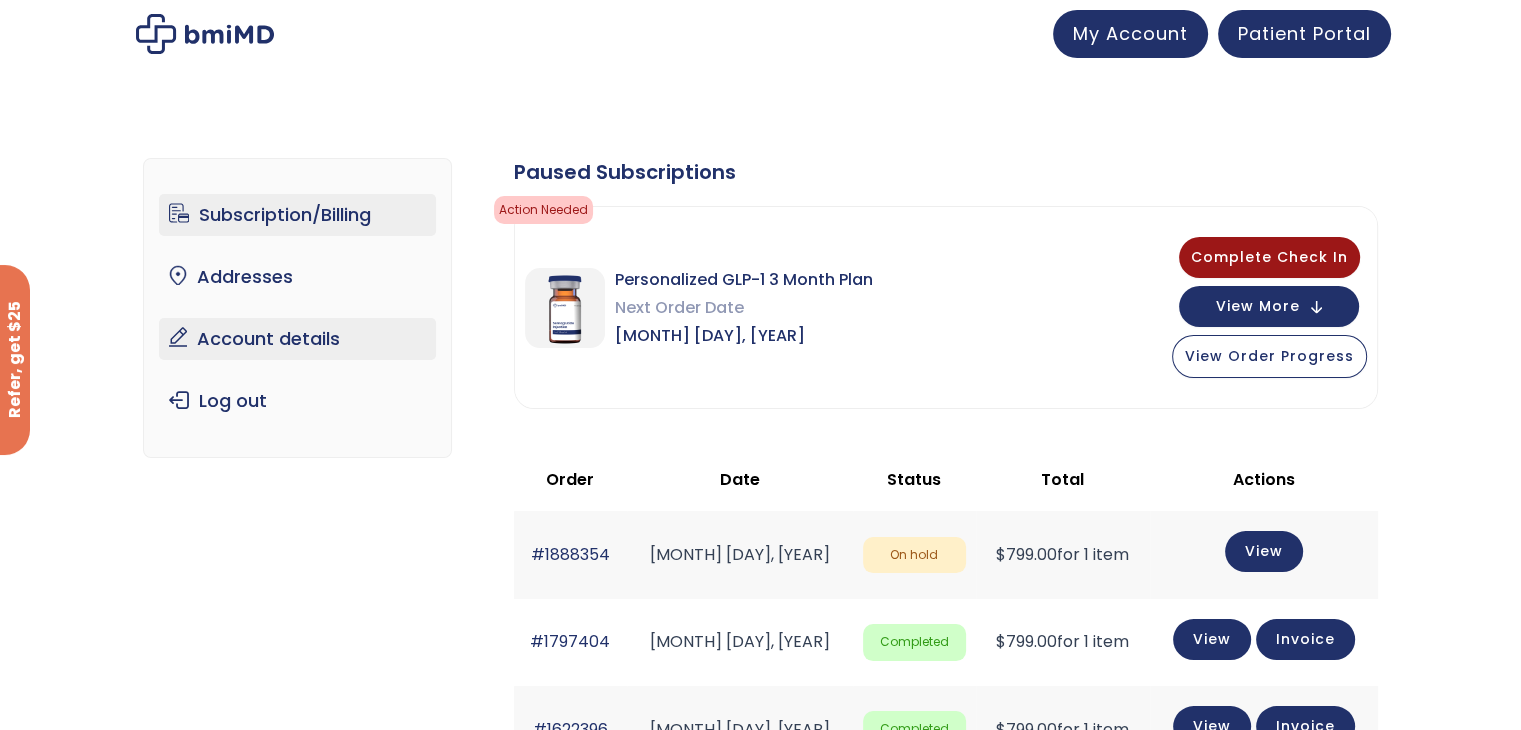click on "Account details" at bounding box center [297, 339] 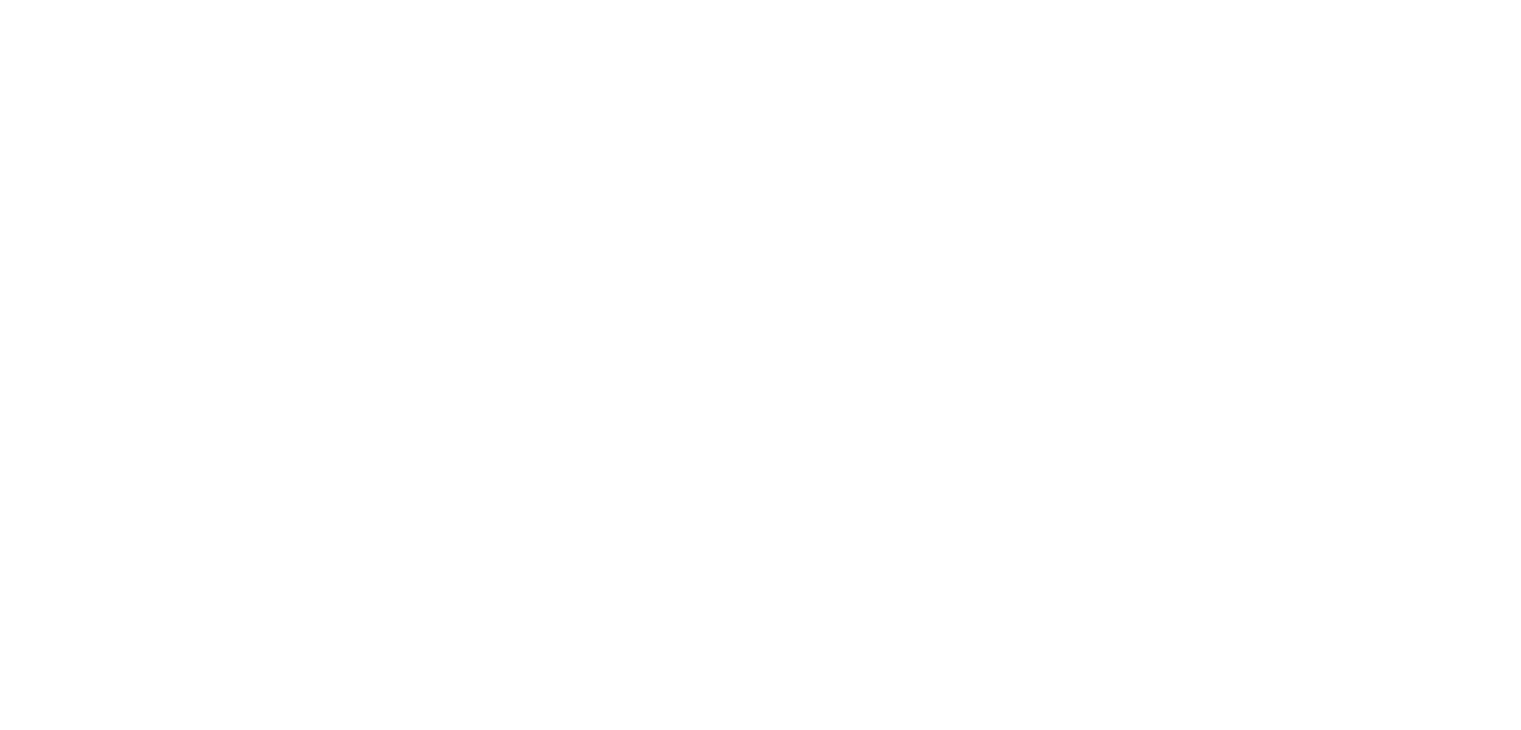 scroll, scrollTop: 0, scrollLeft: 0, axis: both 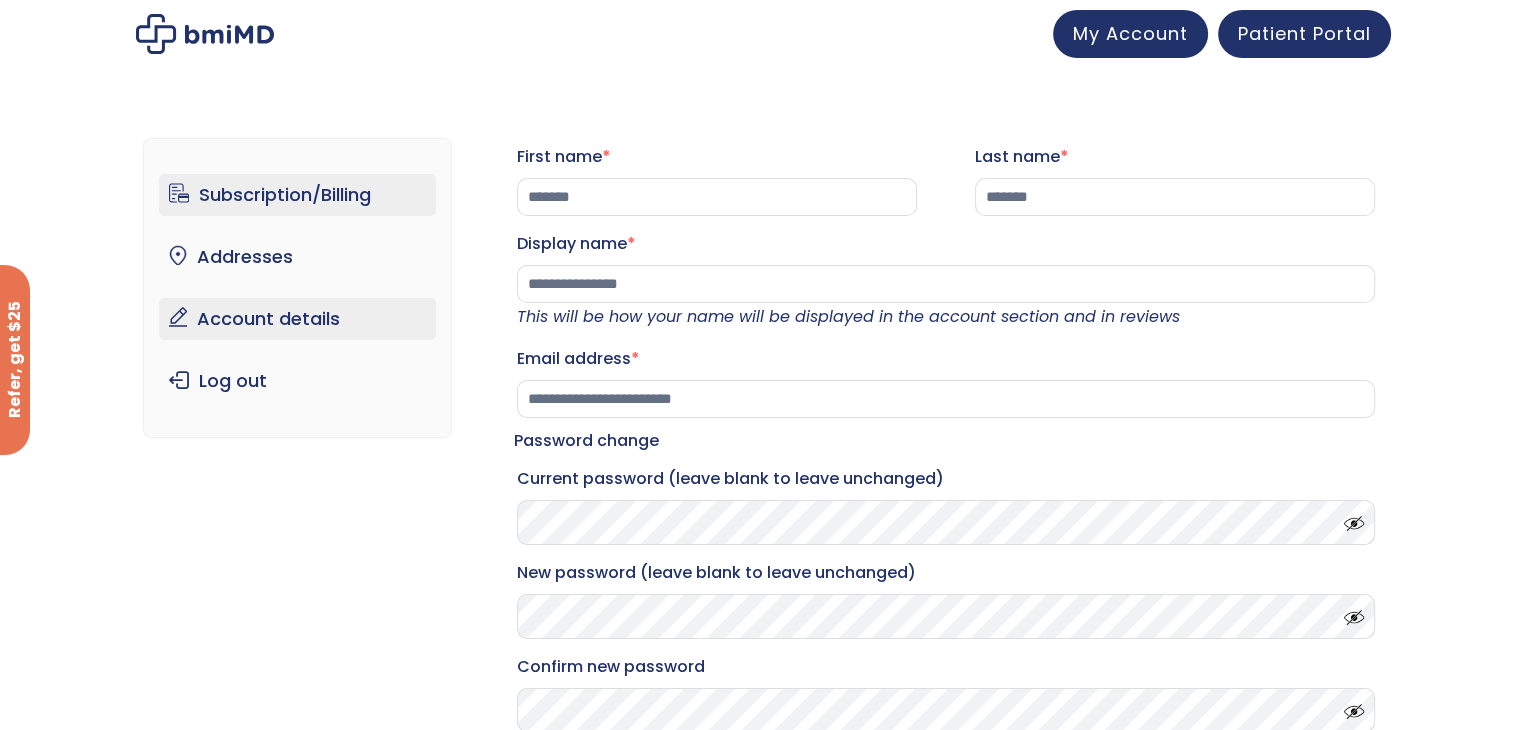 click on "Subscription/Billing" at bounding box center [297, 195] 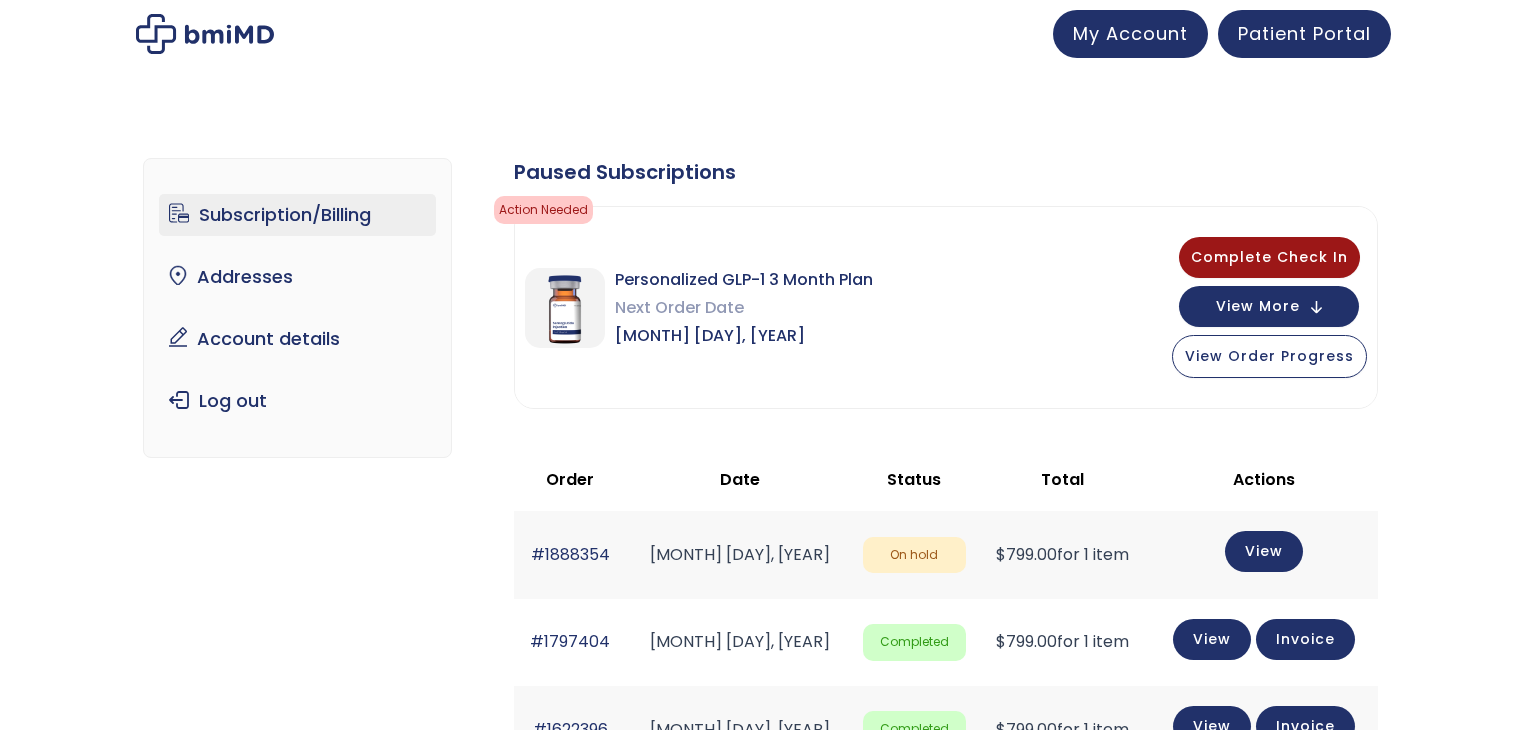 scroll, scrollTop: 0, scrollLeft: 0, axis: both 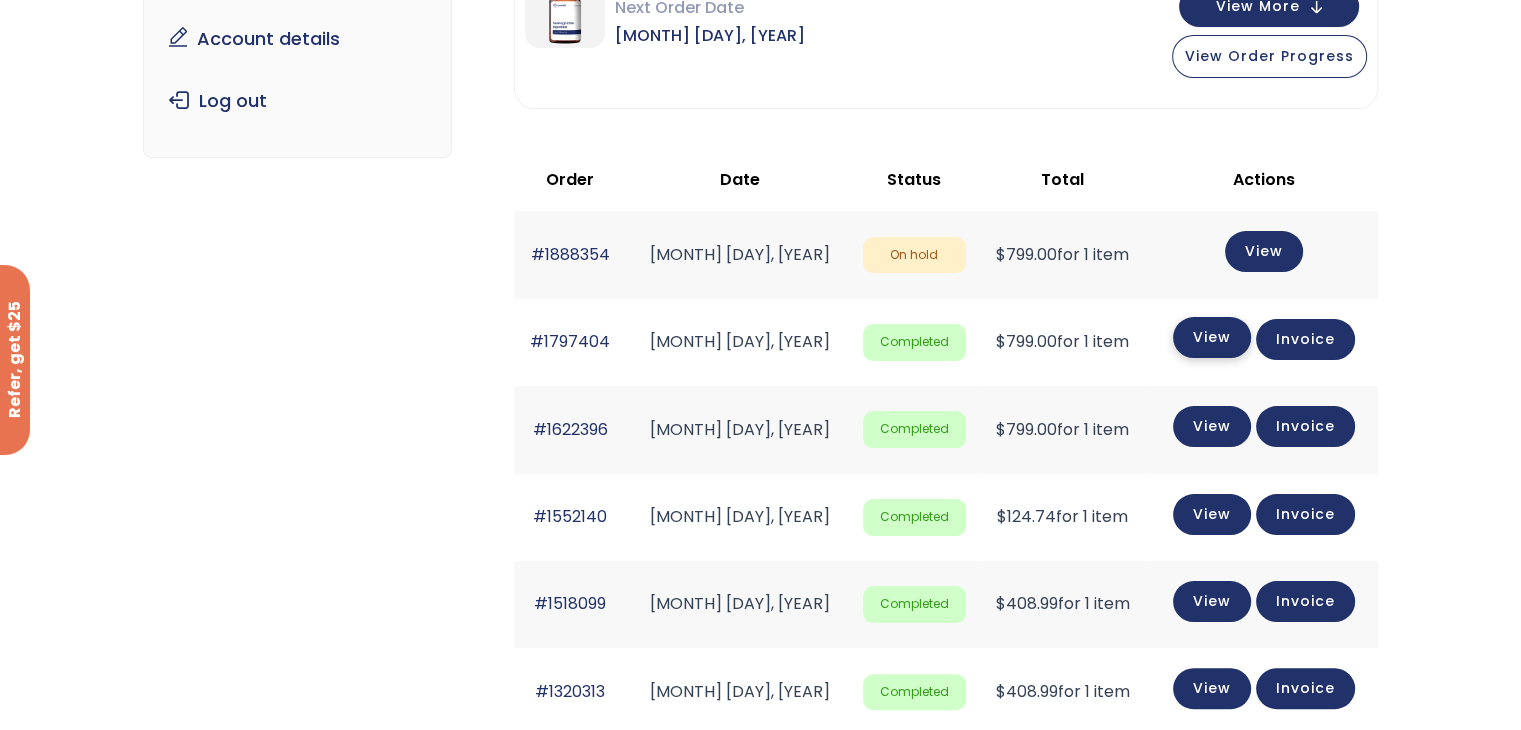 click on "View" 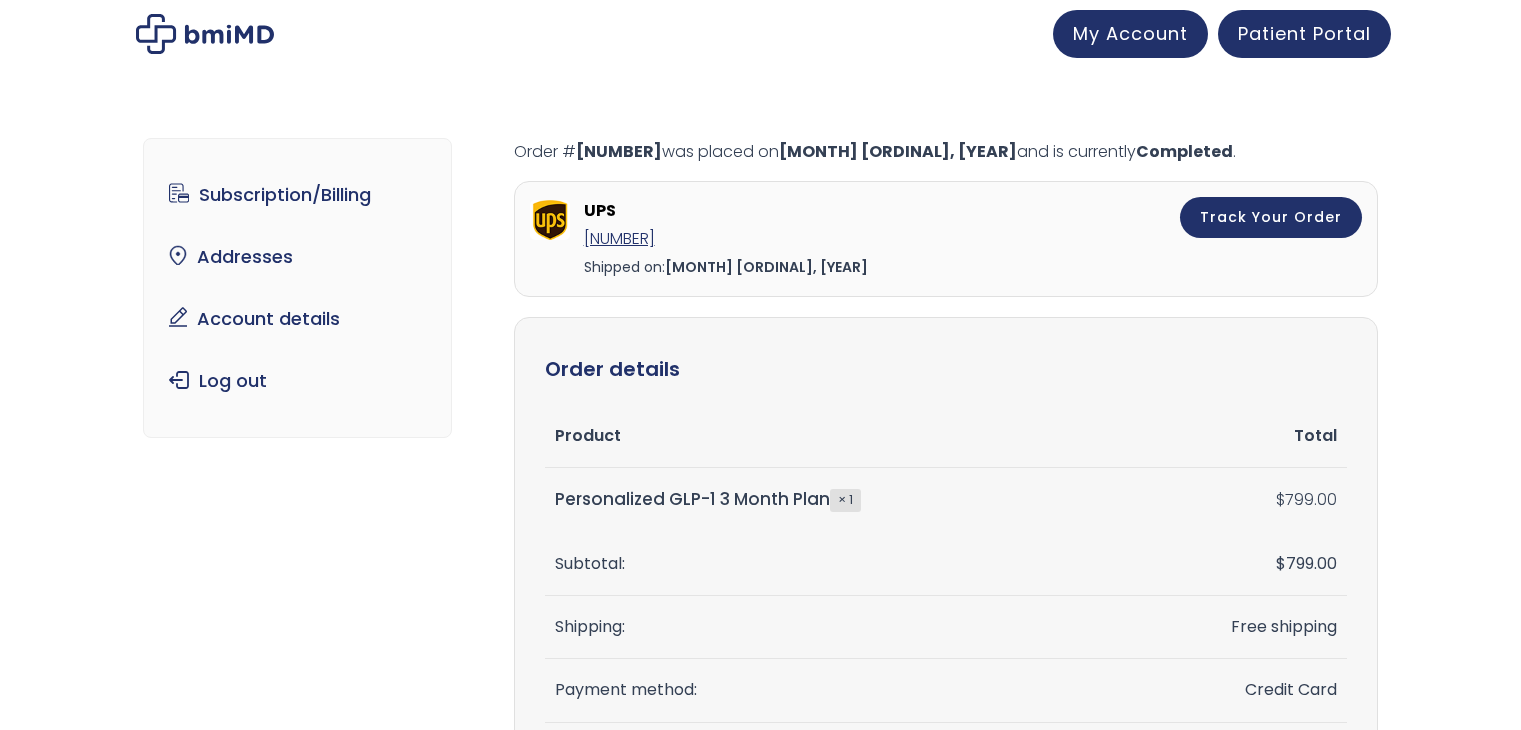 scroll, scrollTop: 0, scrollLeft: 0, axis: both 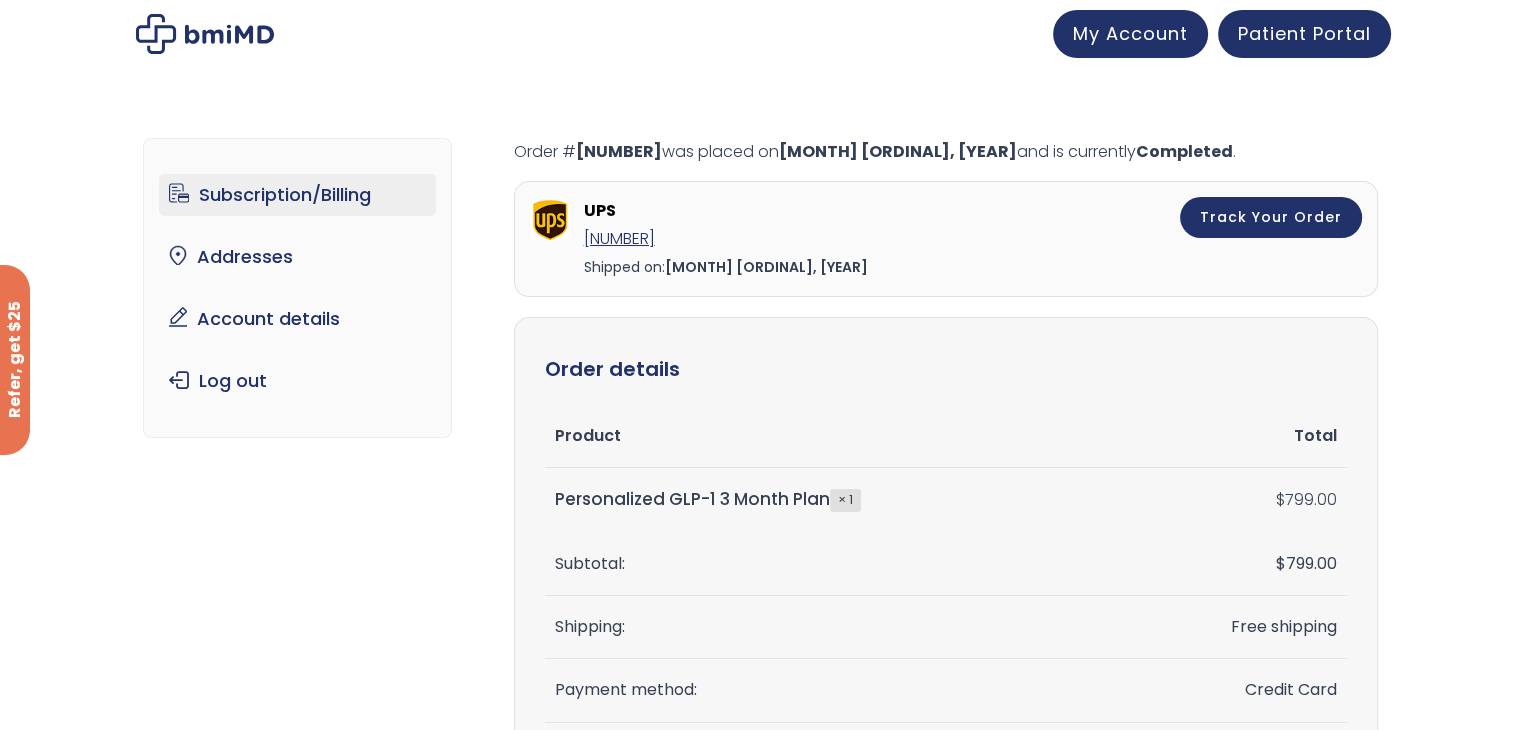 click on "Subscription/Billing" at bounding box center (297, 195) 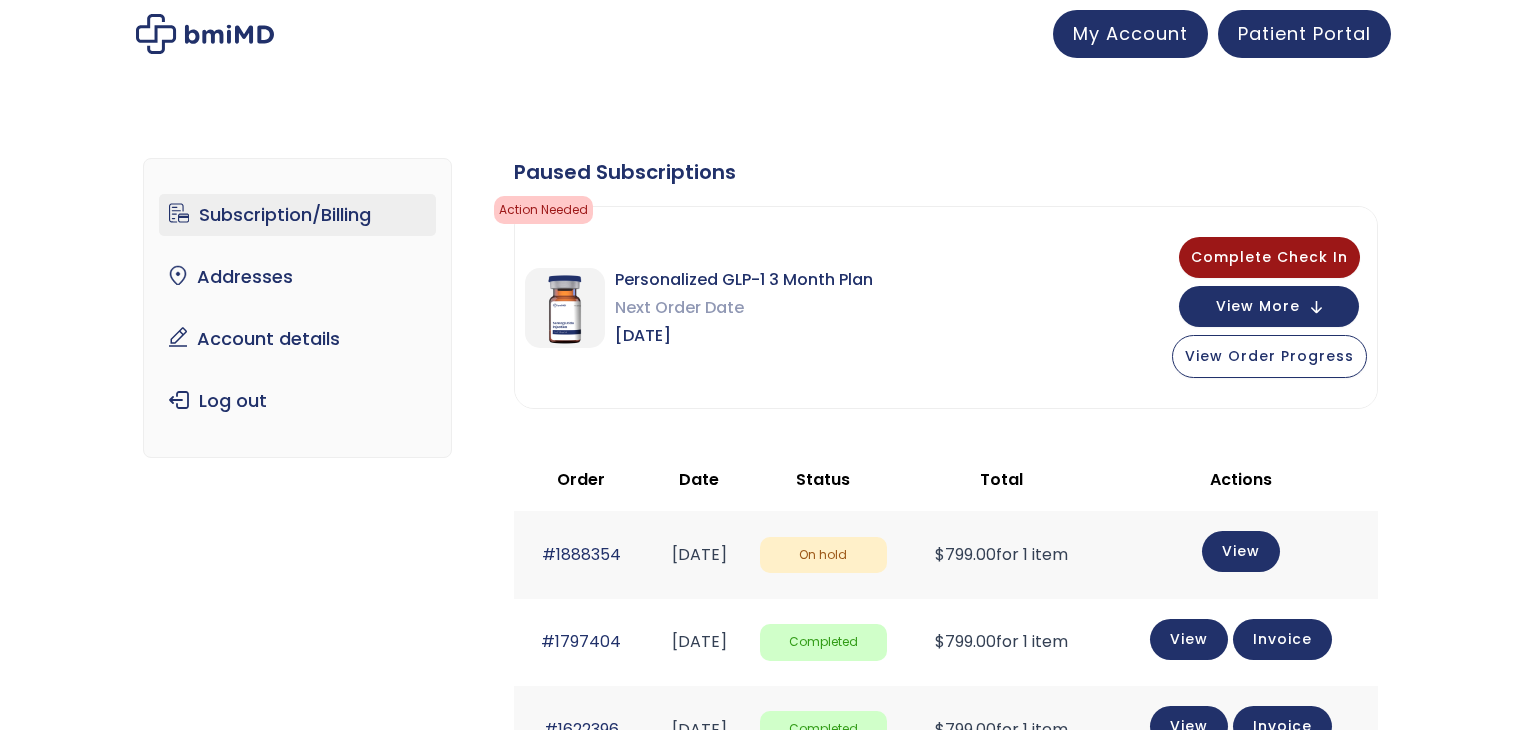 scroll, scrollTop: 0, scrollLeft: 0, axis: both 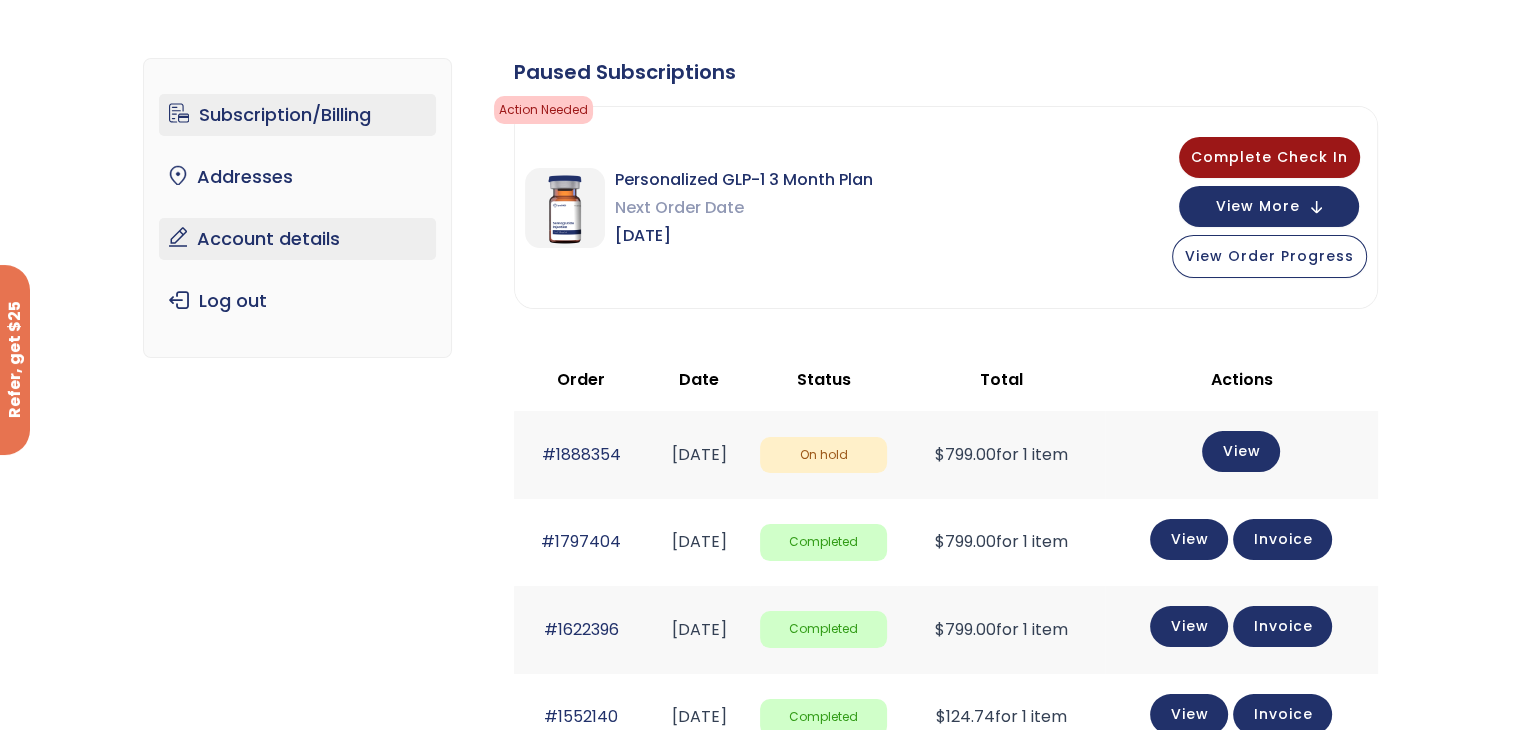 click on "Account details" at bounding box center [297, 239] 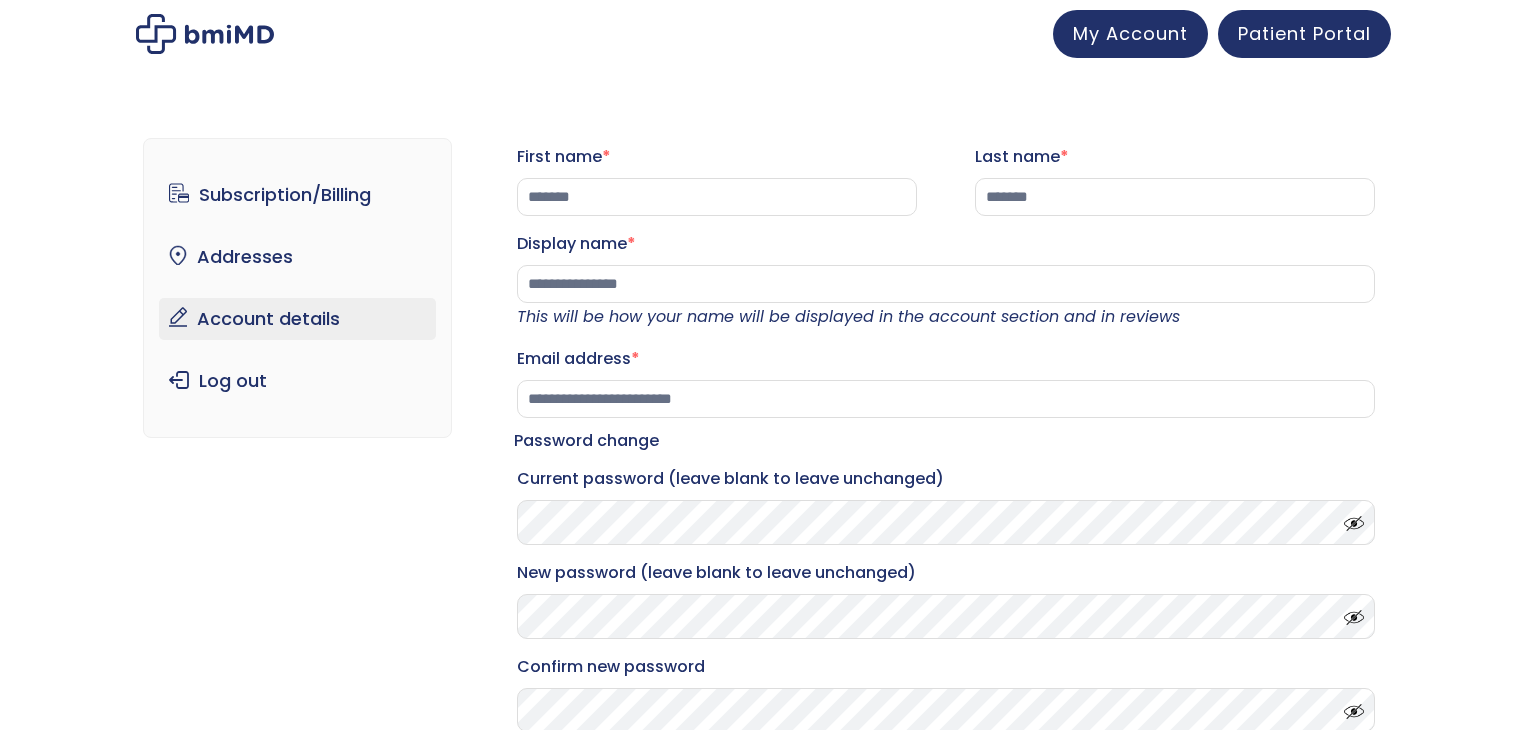 scroll, scrollTop: 0, scrollLeft: 0, axis: both 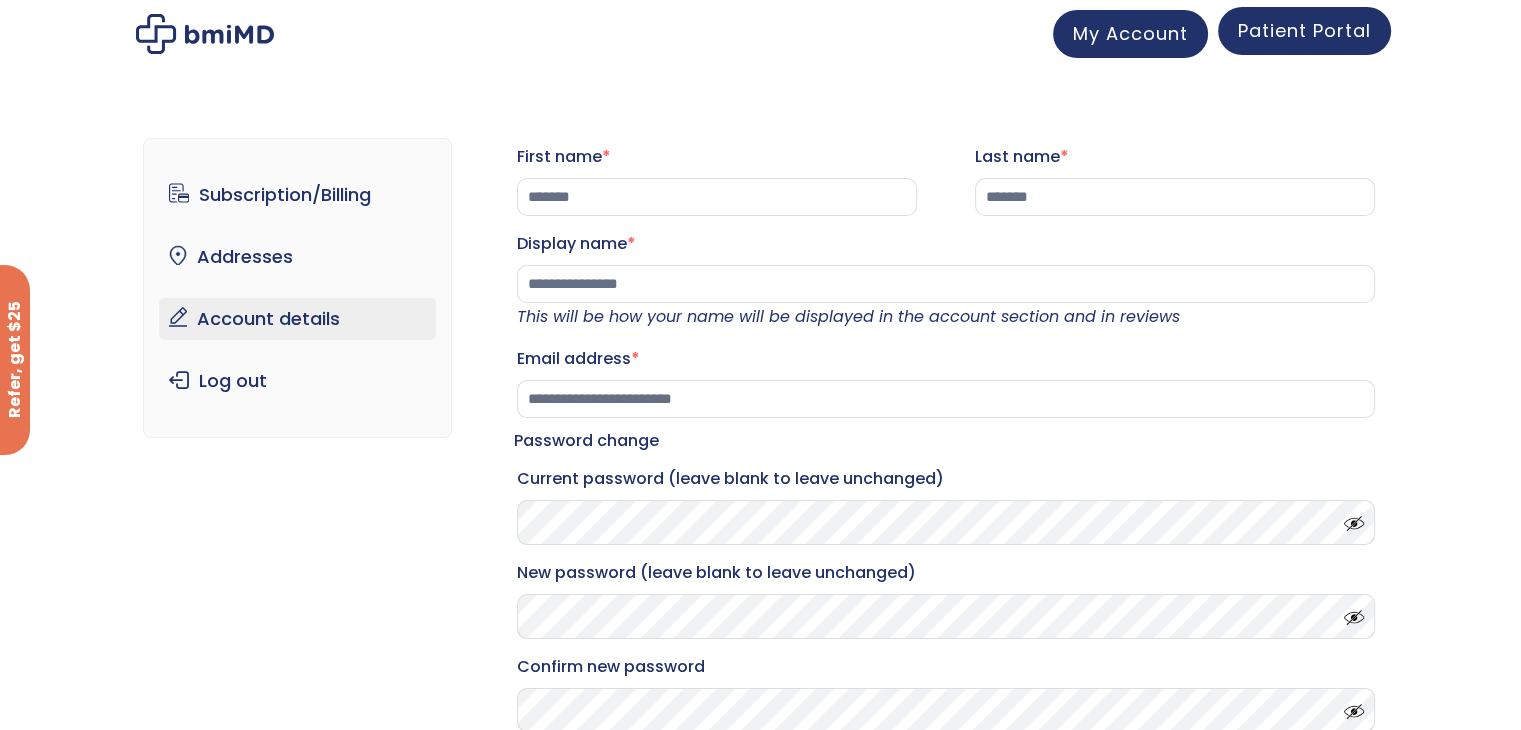 click on "Patient Portal" at bounding box center [1304, 30] 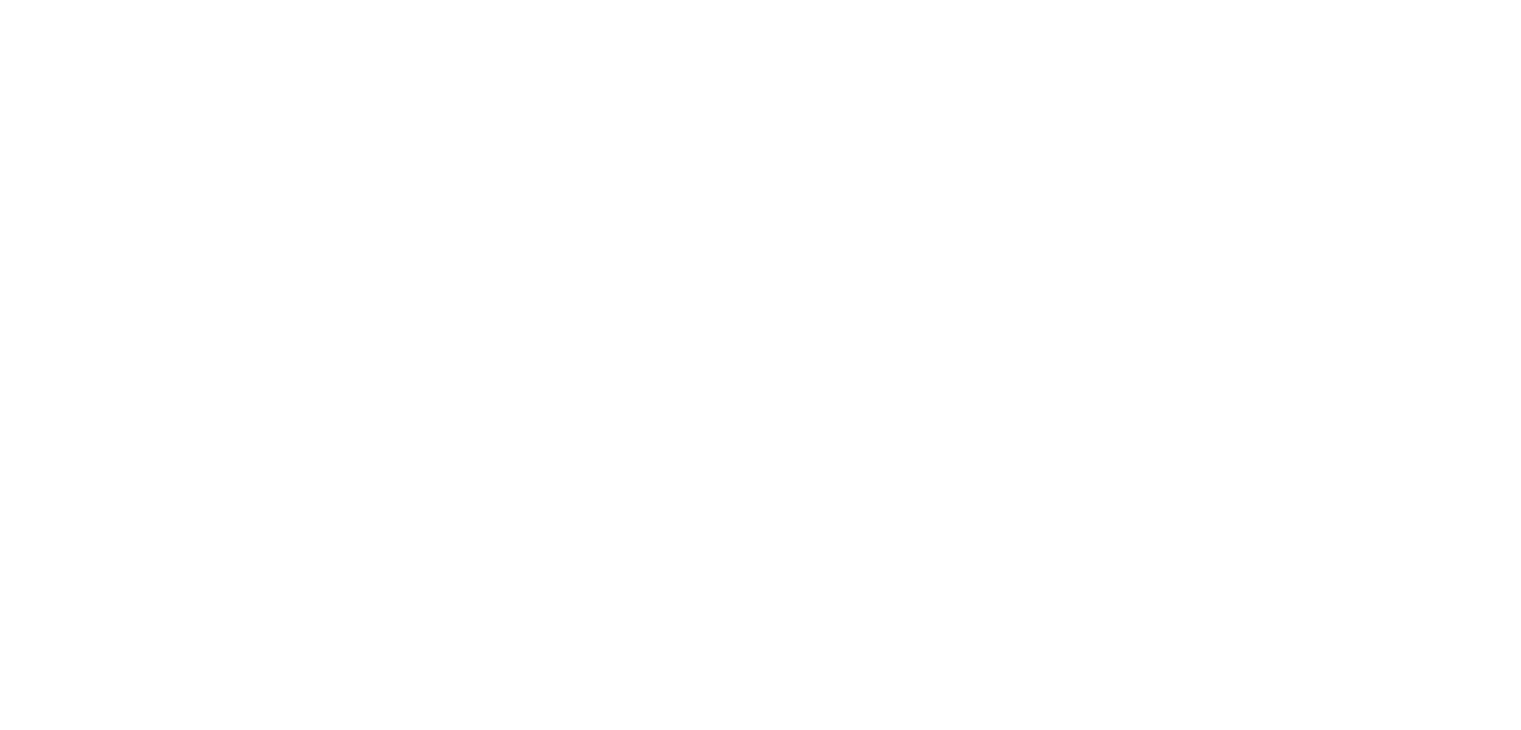 scroll, scrollTop: 0, scrollLeft: 0, axis: both 